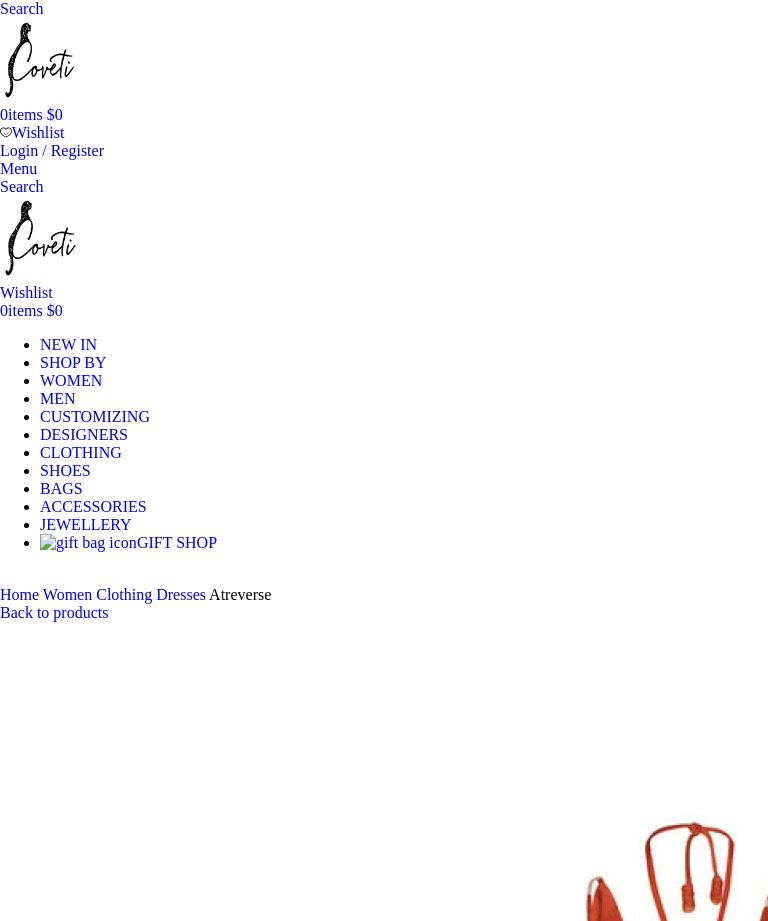 scroll, scrollTop: 0, scrollLeft: 0, axis: both 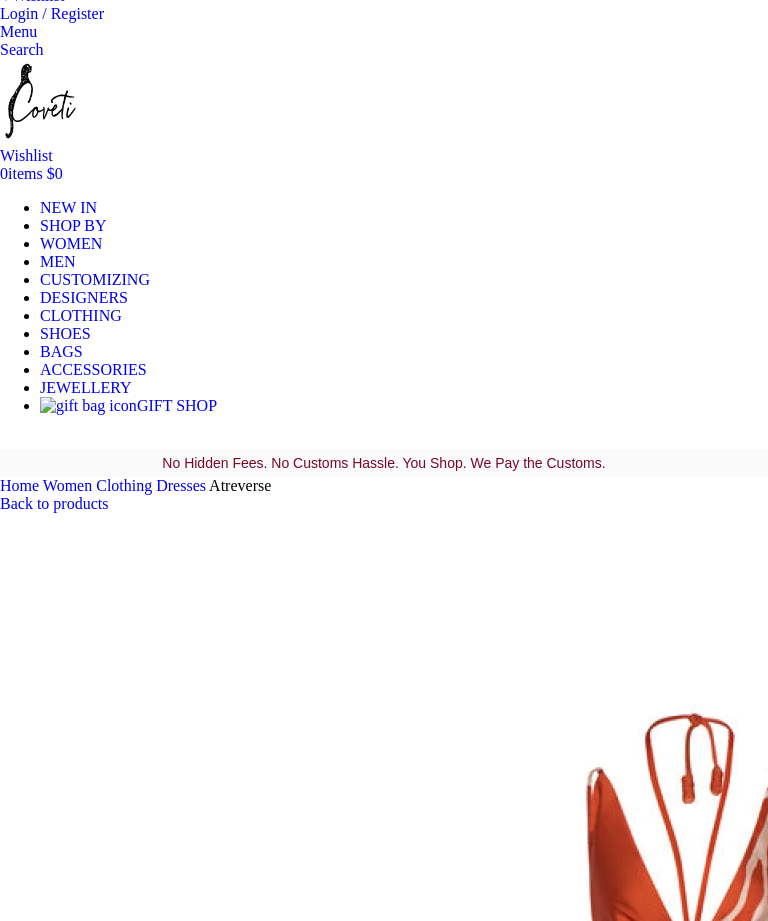 click at bounding box center (310, 5234) 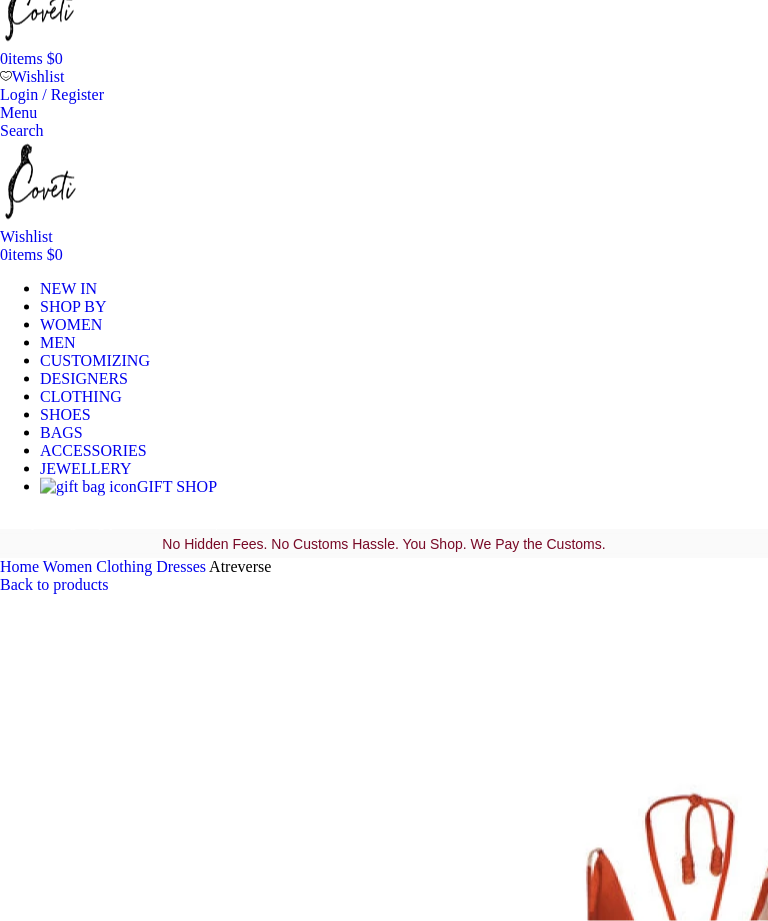 scroll, scrollTop: 55, scrollLeft: 0, axis: vertical 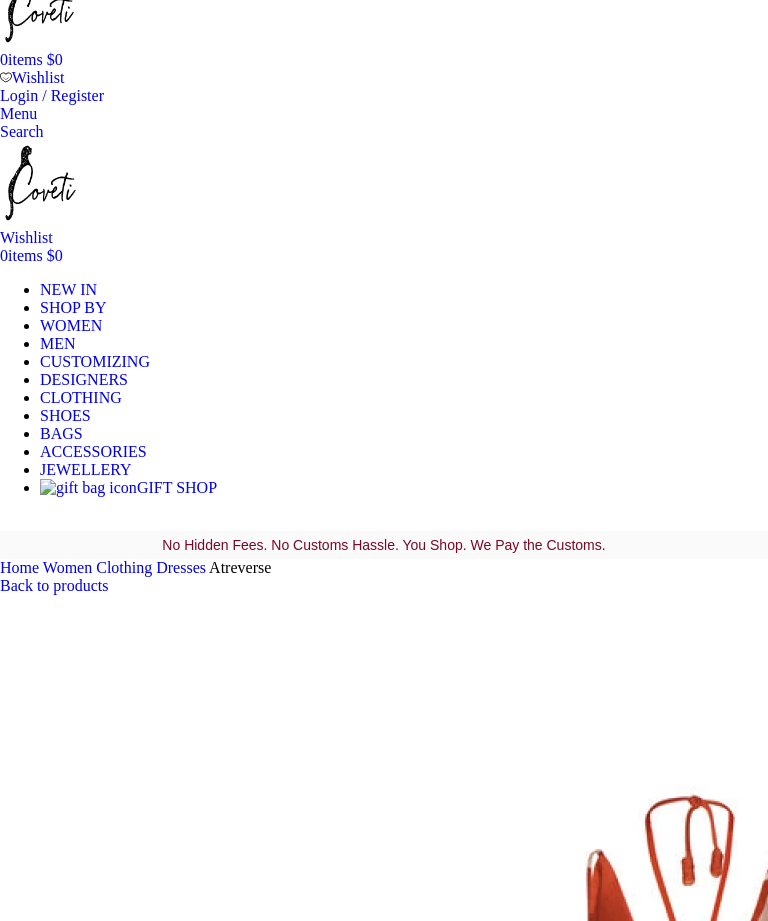 click at bounding box center [690, 1334] 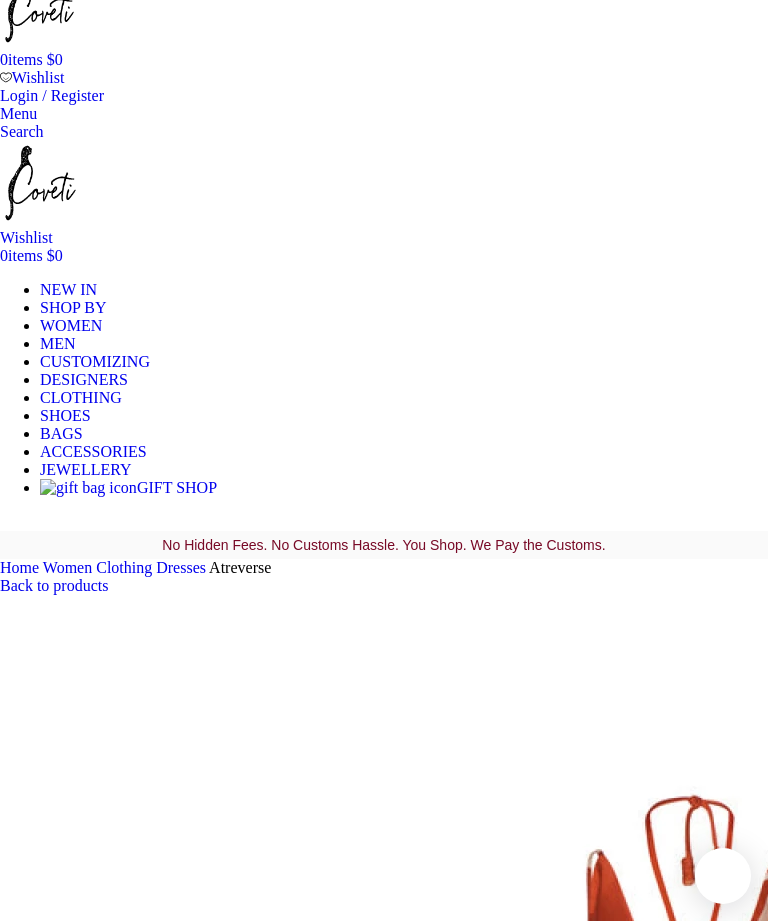 scroll, scrollTop: 244, scrollLeft: 0, axis: vertical 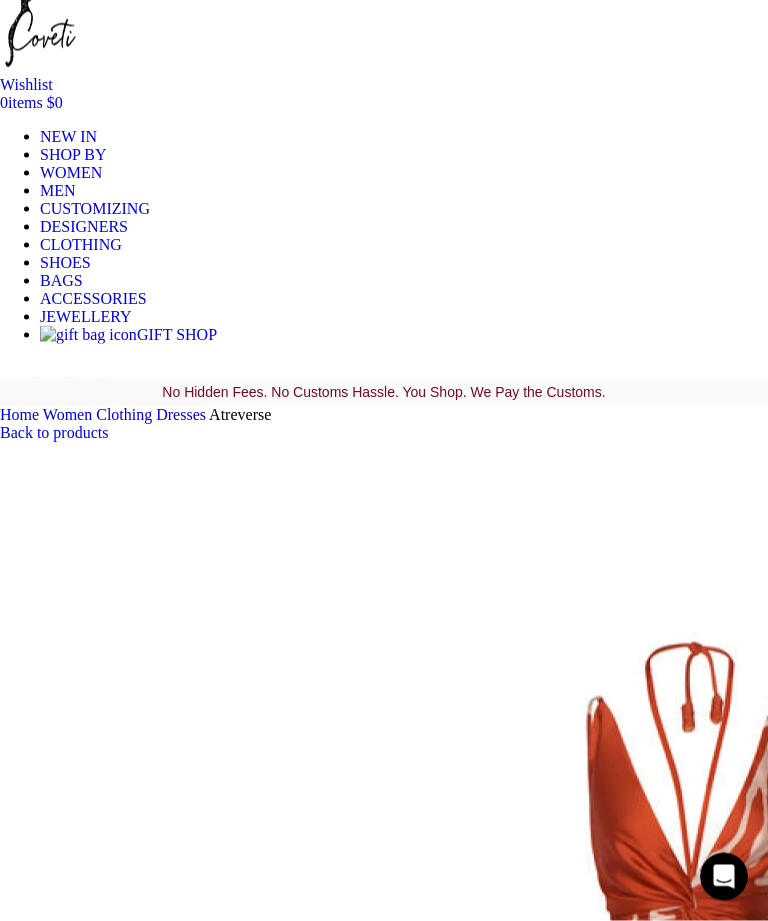 click at bounding box center (384, 961) 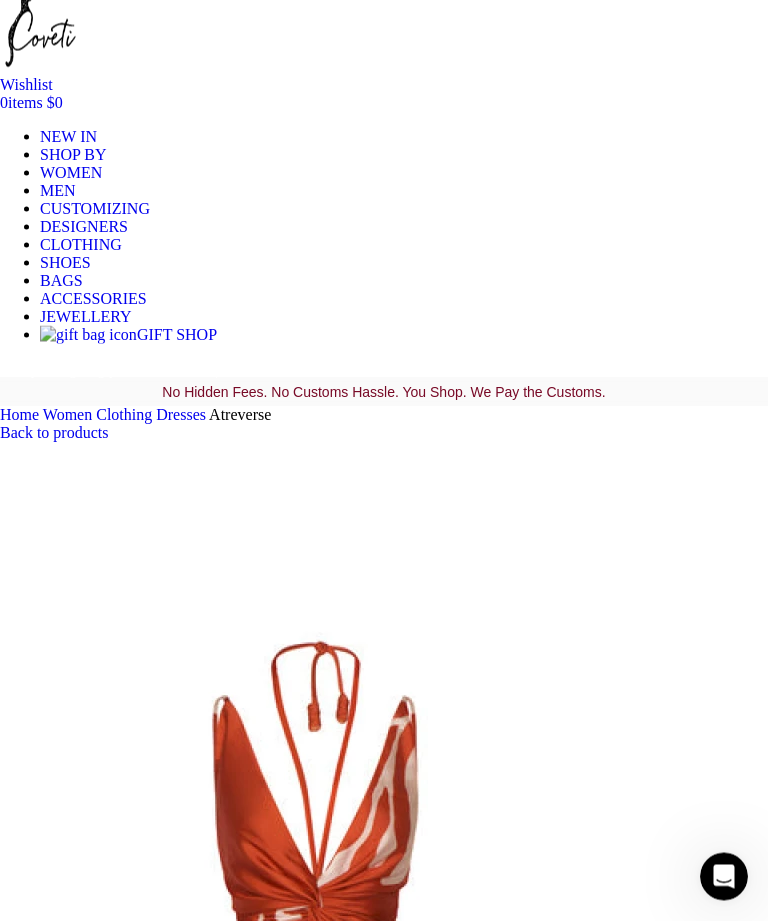 scroll, scrollTop: 209, scrollLeft: 0, axis: vertical 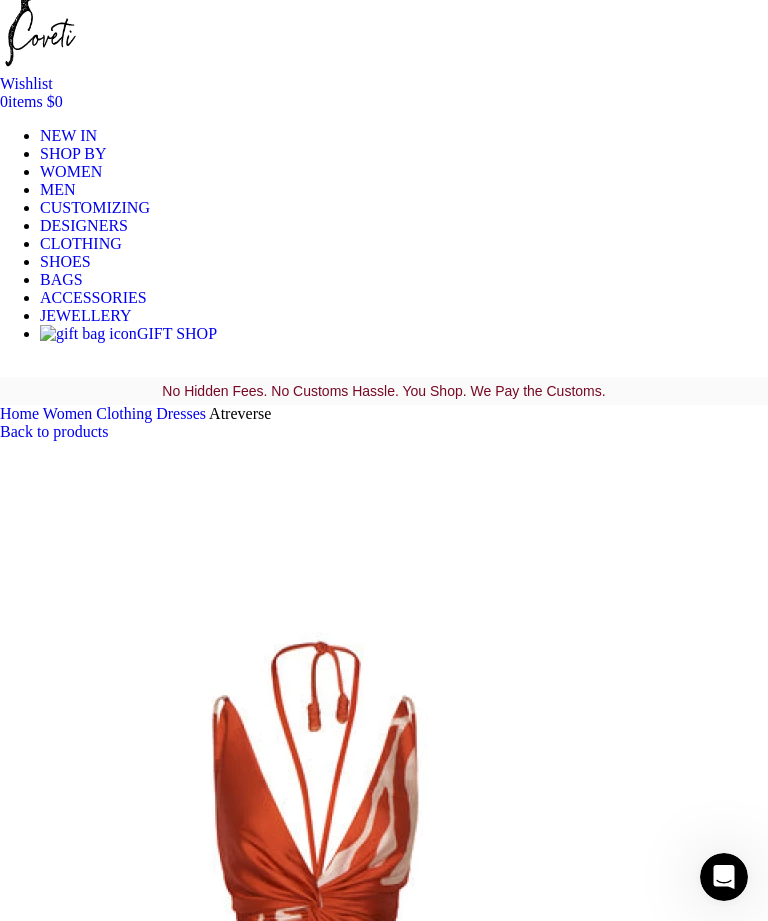 click on "Size Guide" at bounding box center [32, 1678] 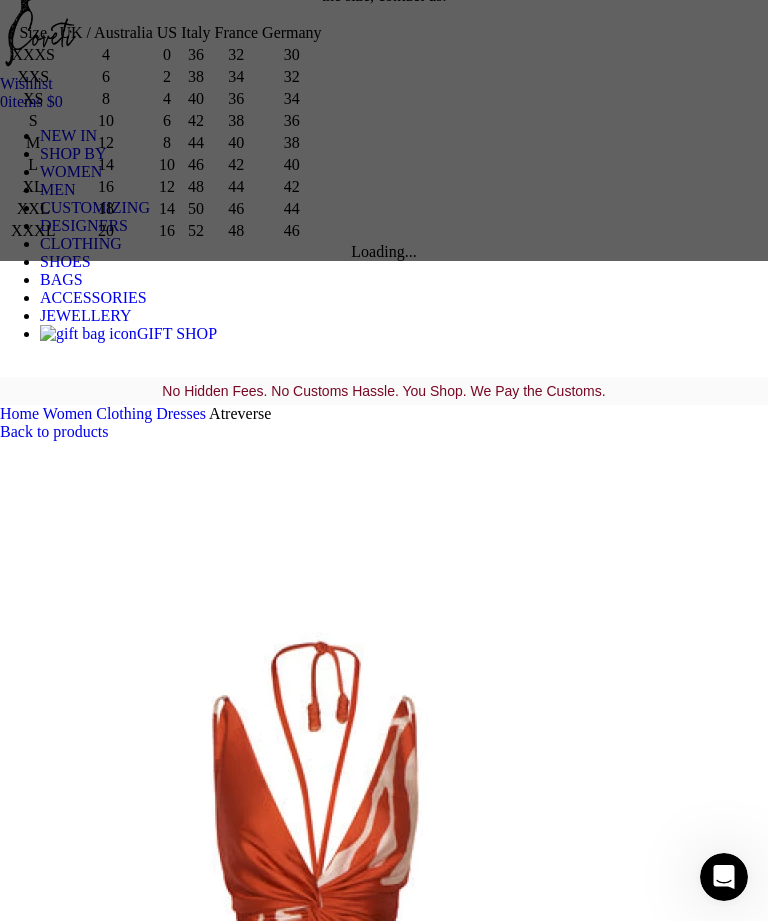 scroll, scrollTop: 0, scrollLeft: 3492, axis: horizontal 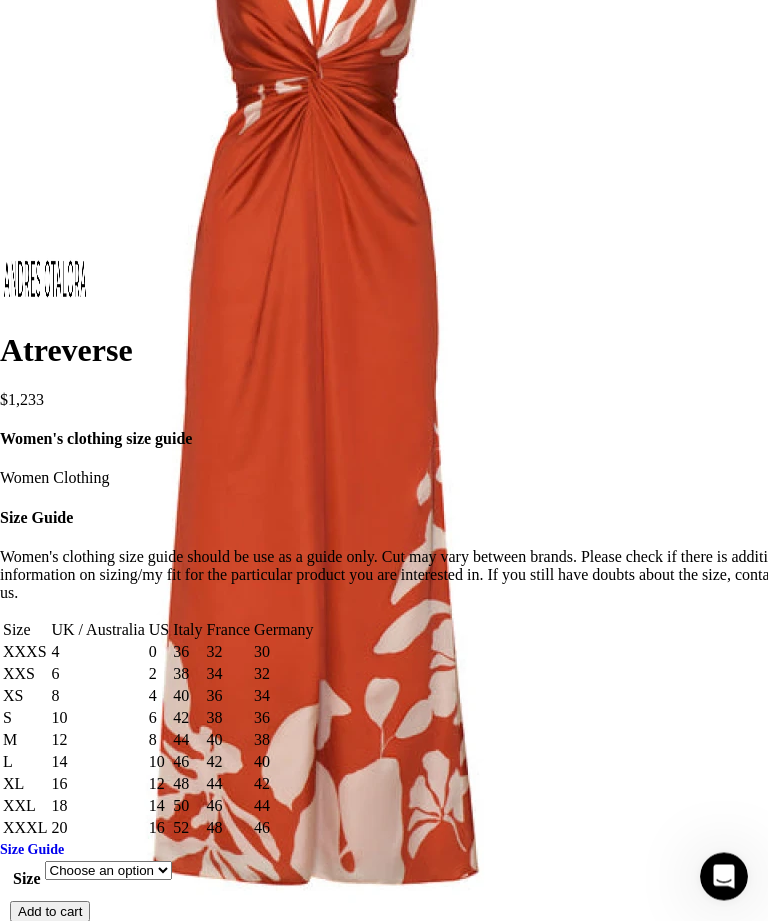 click on "Shipping & Returns" at bounding box center (104, 1707) 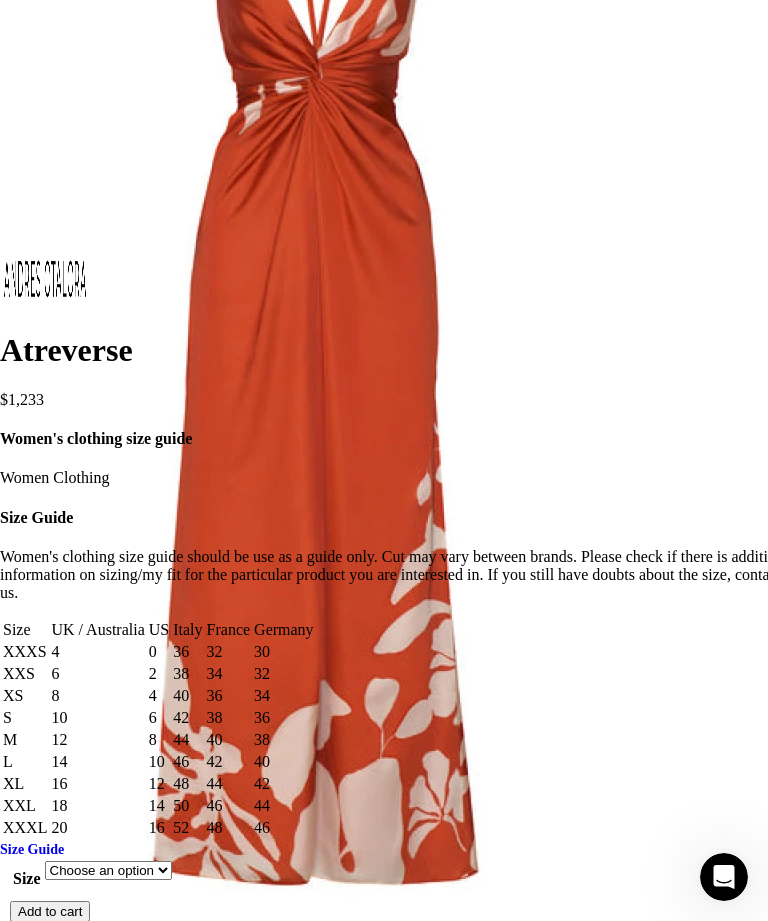scroll, scrollTop: 0, scrollLeft: 4656, axis: horizontal 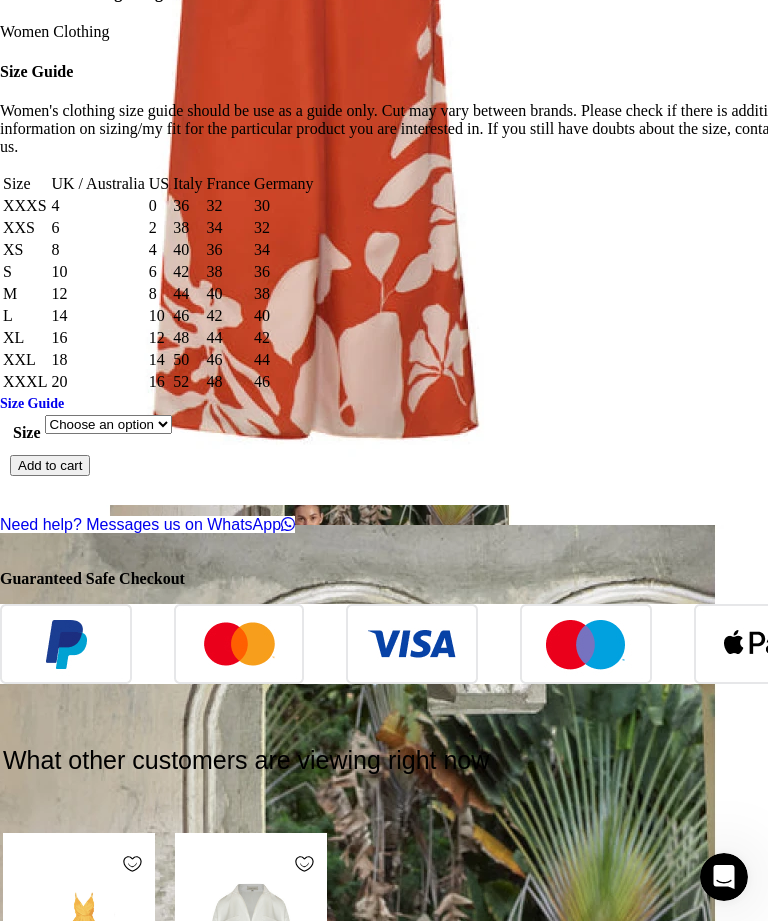 click on "Duties & Taxes" at bounding box center (89, 1752) 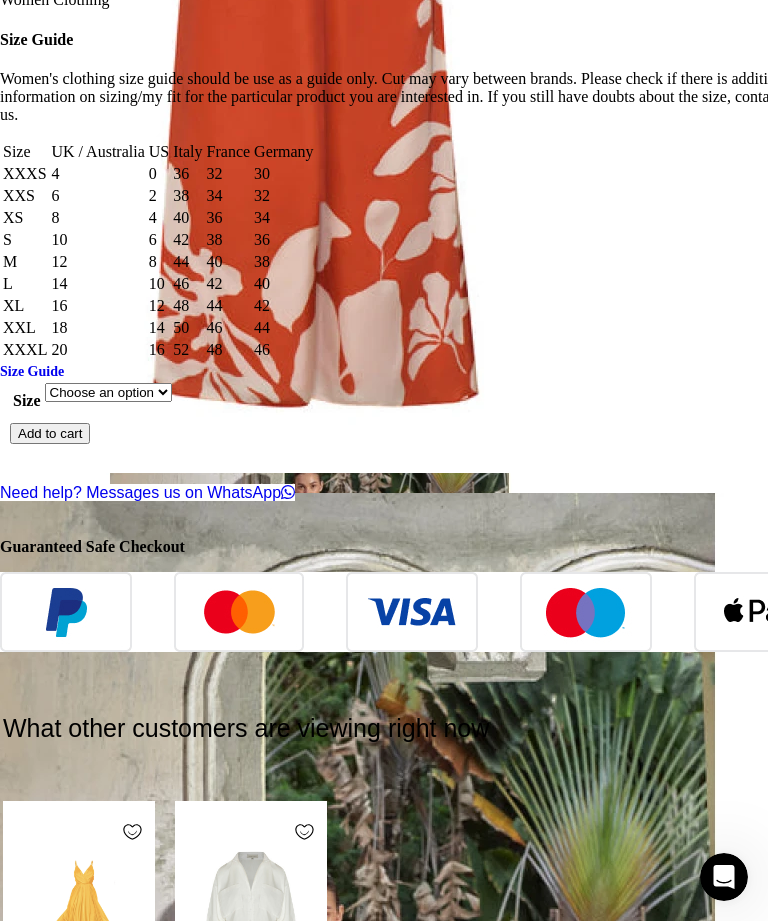 scroll, scrollTop: 0, scrollLeft: 3104, axis: horizontal 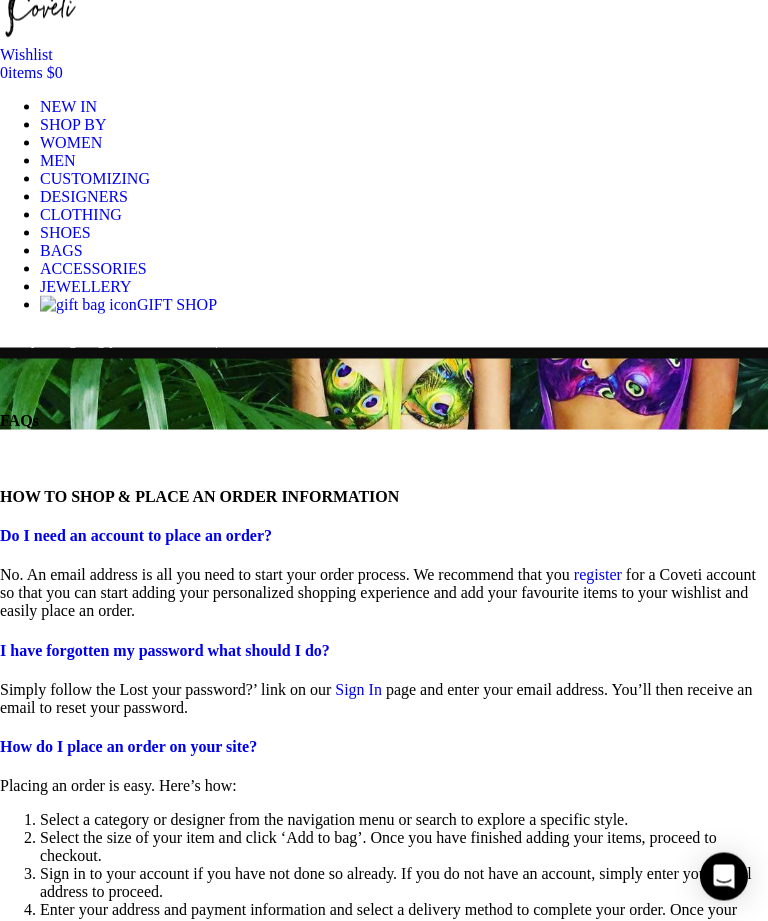 click on "Duties and taxes" at bounding box center [56, 1492] 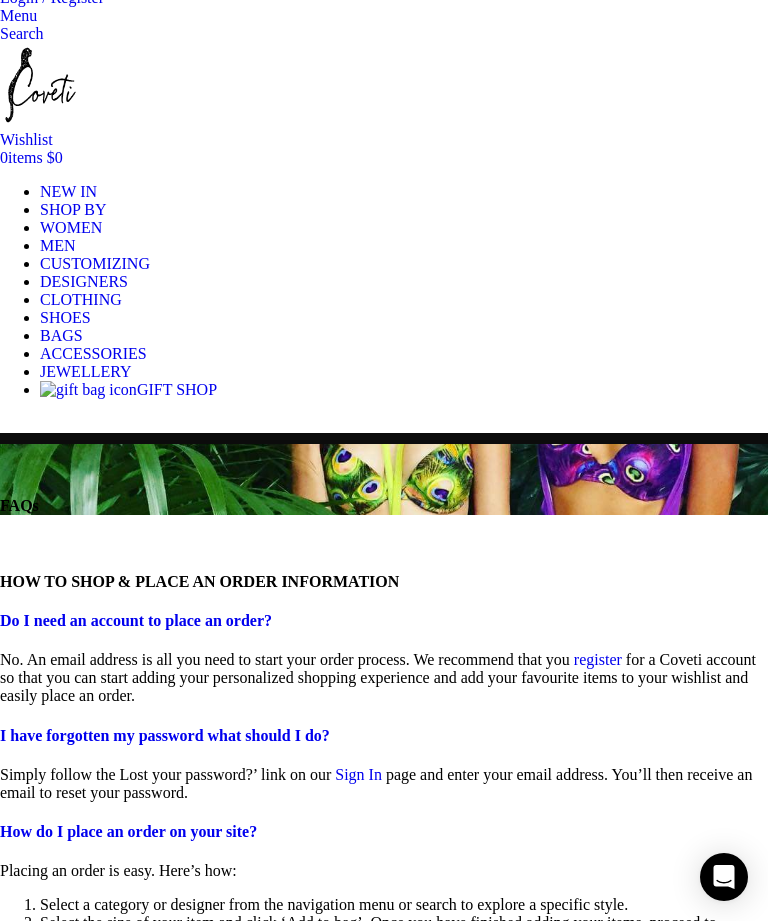 scroll, scrollTop: 0, scrollLeft: 0, axis: both 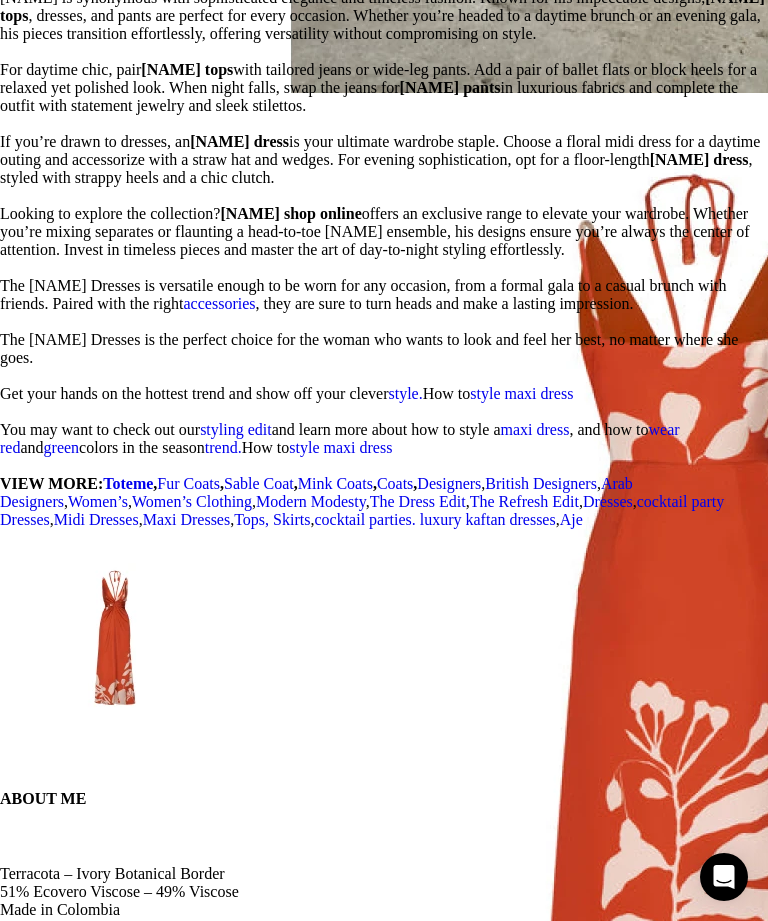 click at bounding box center (744, 1607) 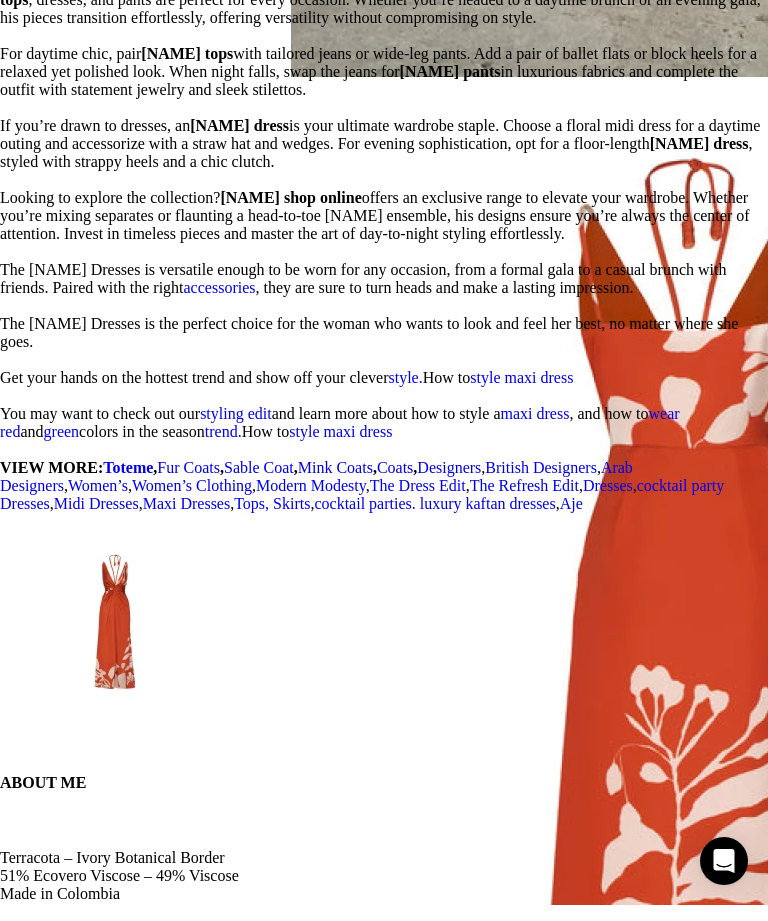 scroll, scrollTop: 3186, scrollLeft: 0, axis: vertical 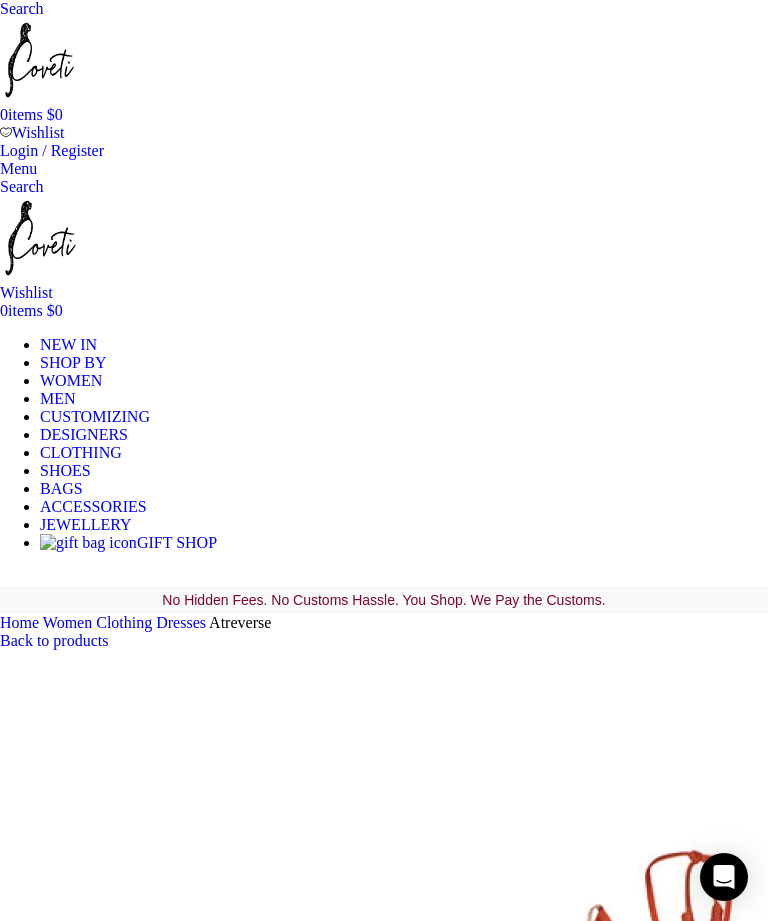 click at bounding box center (690, 1389) 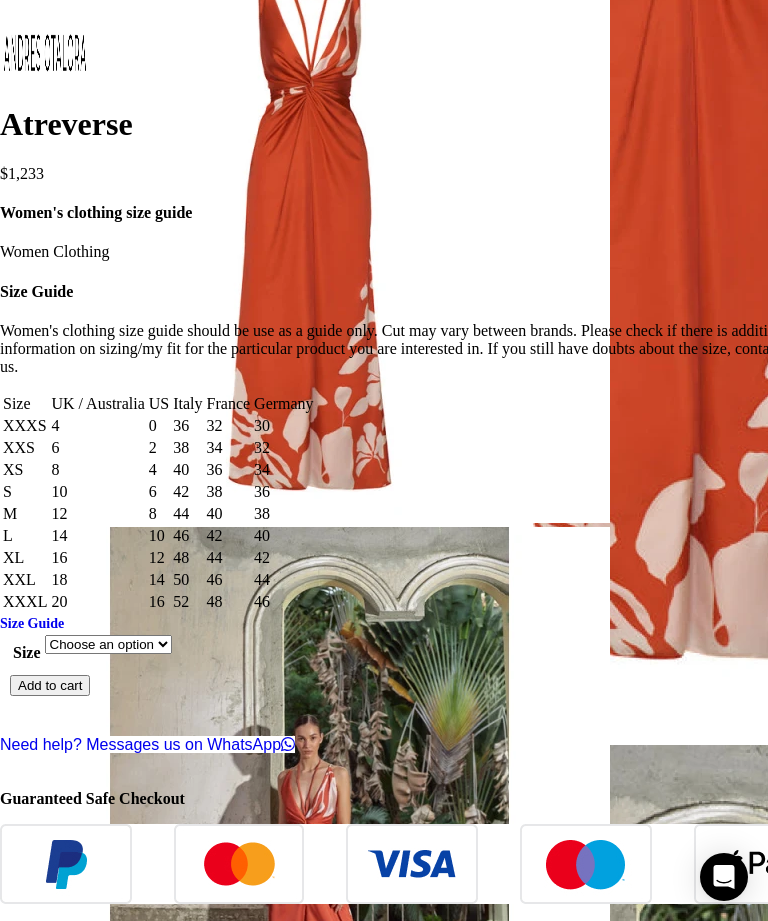 scroll, scrollTop: 1305, scrollLeft: 0, axis: vertical 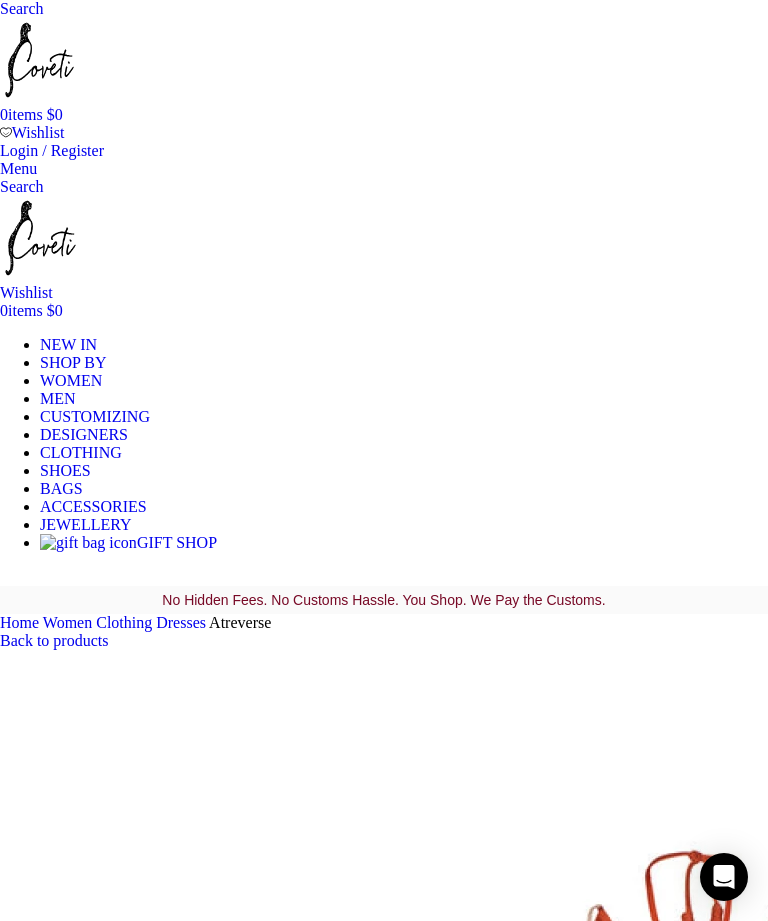 click on "Choose an option 4 UK 6 UK 8 UK 10 UK 12 UK 14 UK 16 UK" at bounding box center (108, 1908) 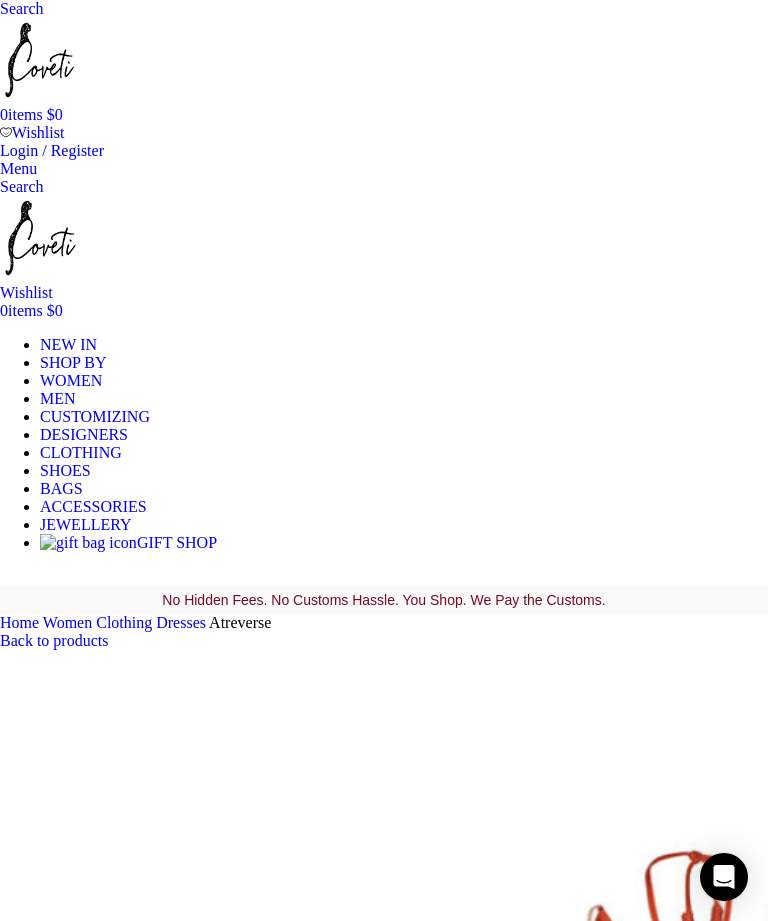 scroll, scrollTop: 0, scrollLeft: 2328, axis: horizontal 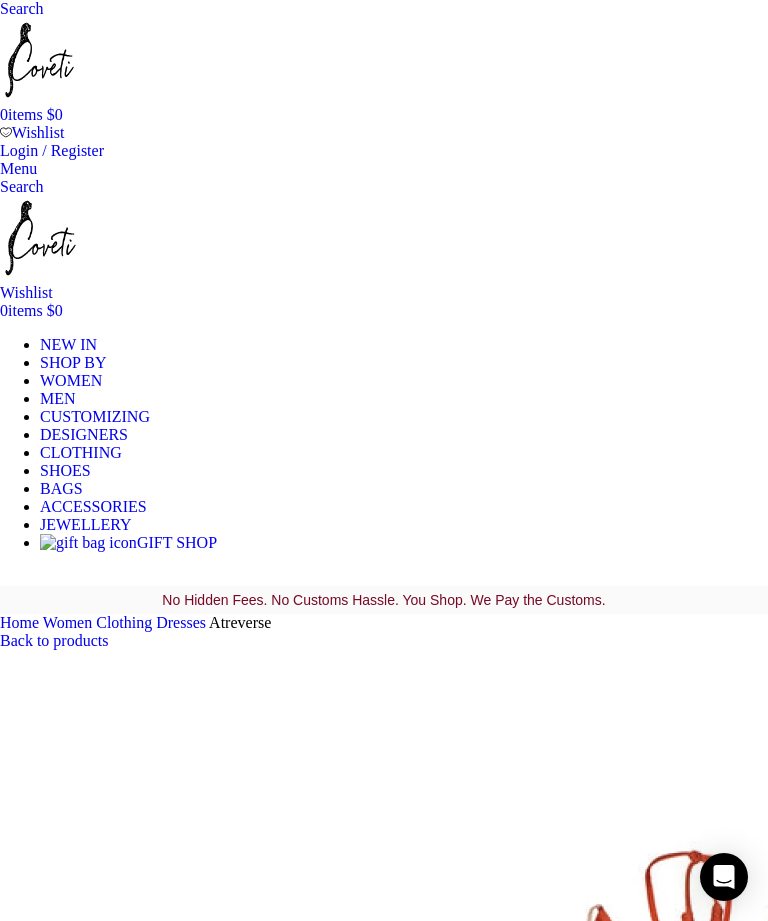 click on "Size Guide" at bounding box center (32, 1887) 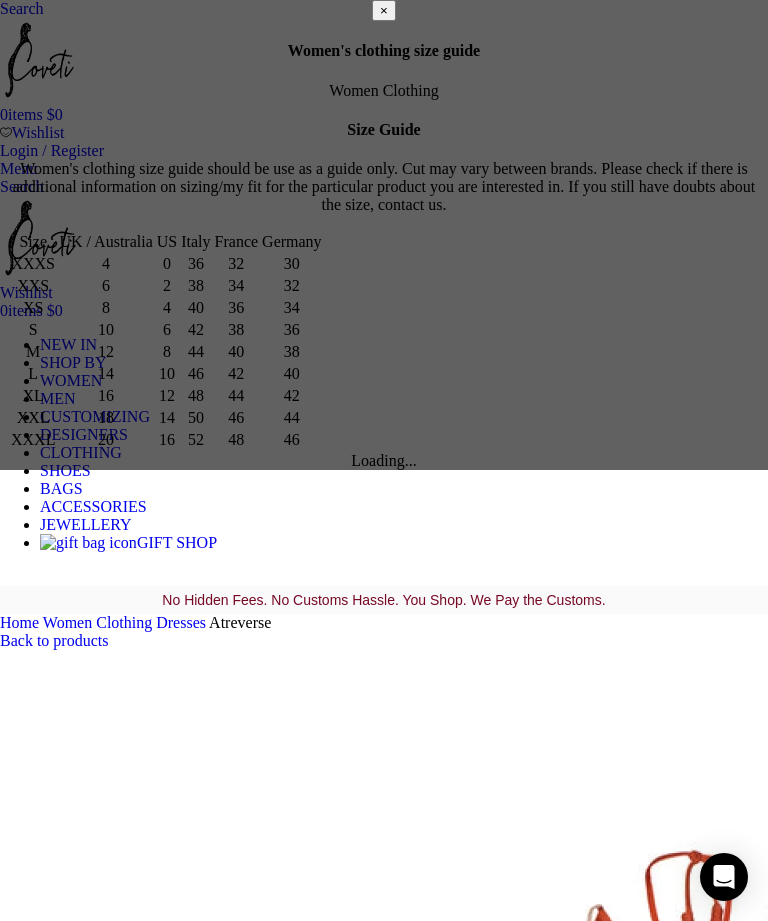 scroll, scrollTop: 0, scrollLeft: 2716, axis: horizontal 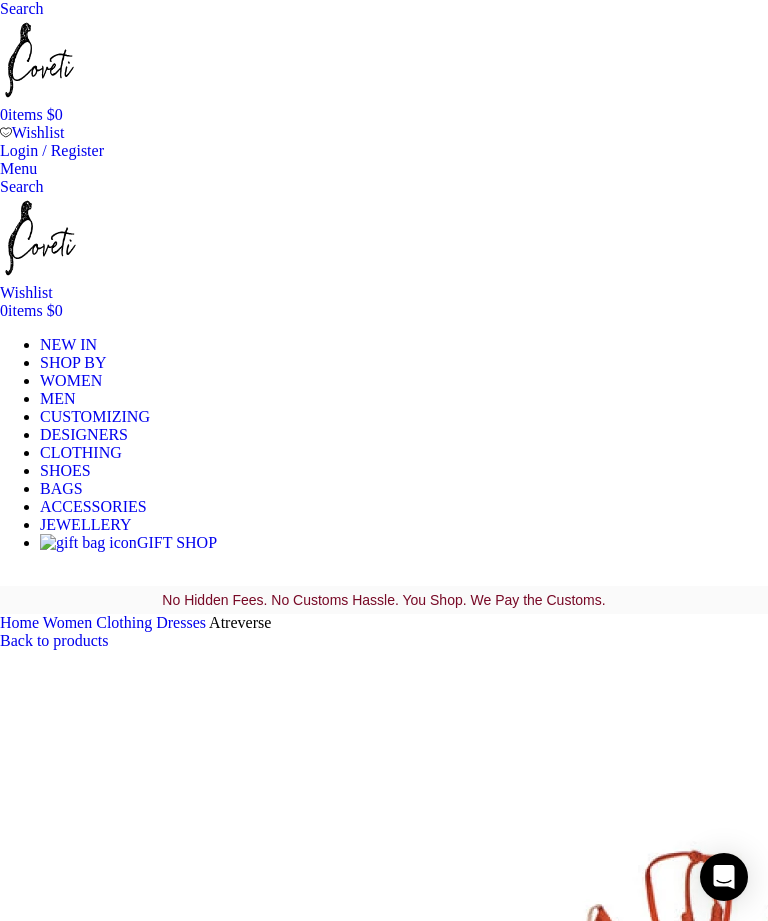 click on "Choose an option 4 UK 6 UK 8 UK 10 UK 12 UK 14 UK 16 UK" at bounding box center (108, 1908) 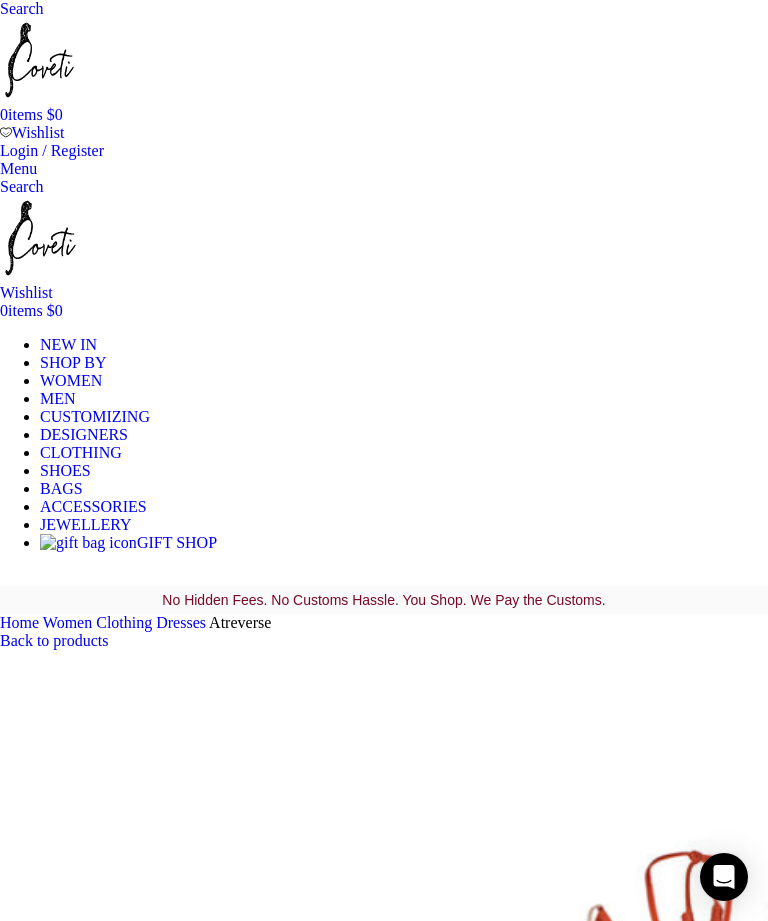 scroll, scrollTop: 0, scrollLeft: 3492, axis: horizontal 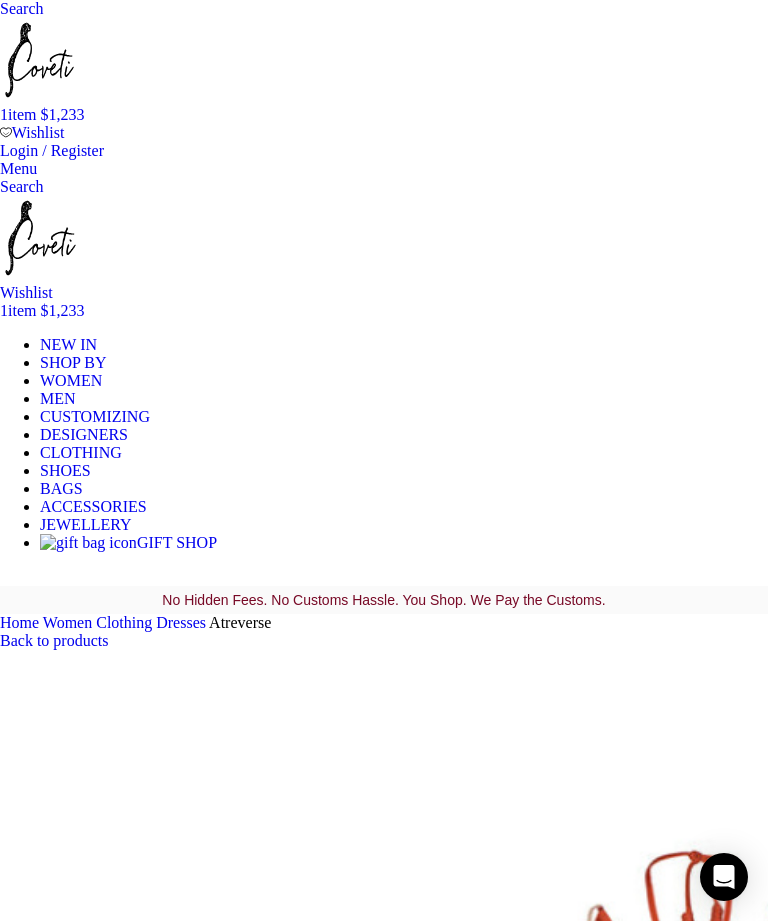 click on "×" at bounding box center [84, 13742] 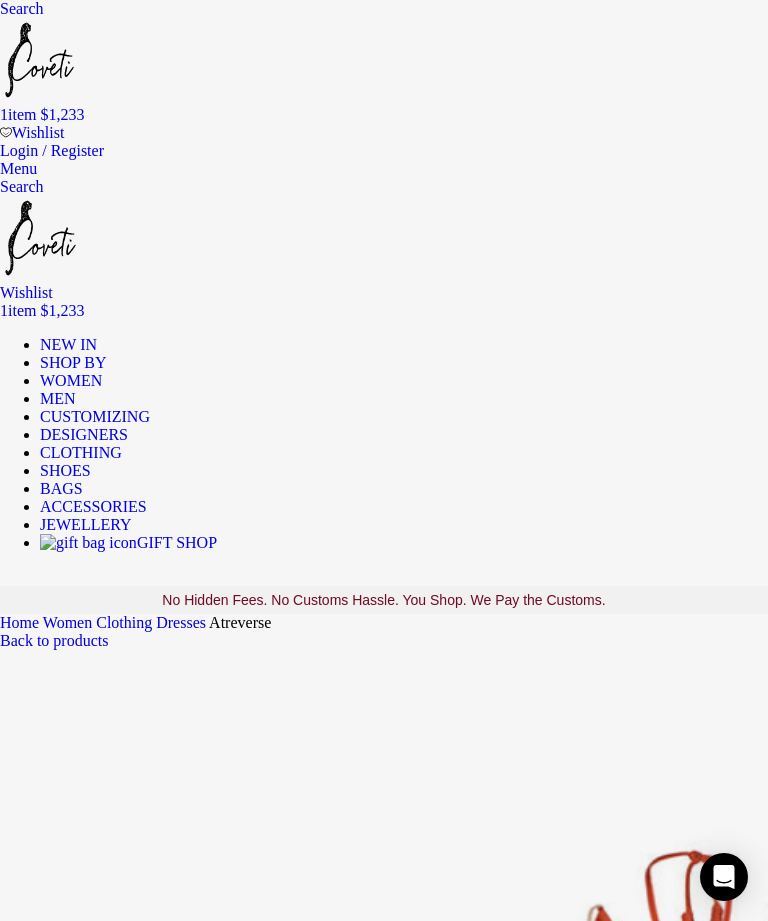 scroll, scrollTop: 0, scrollLeft: 3880, axis: horizontal 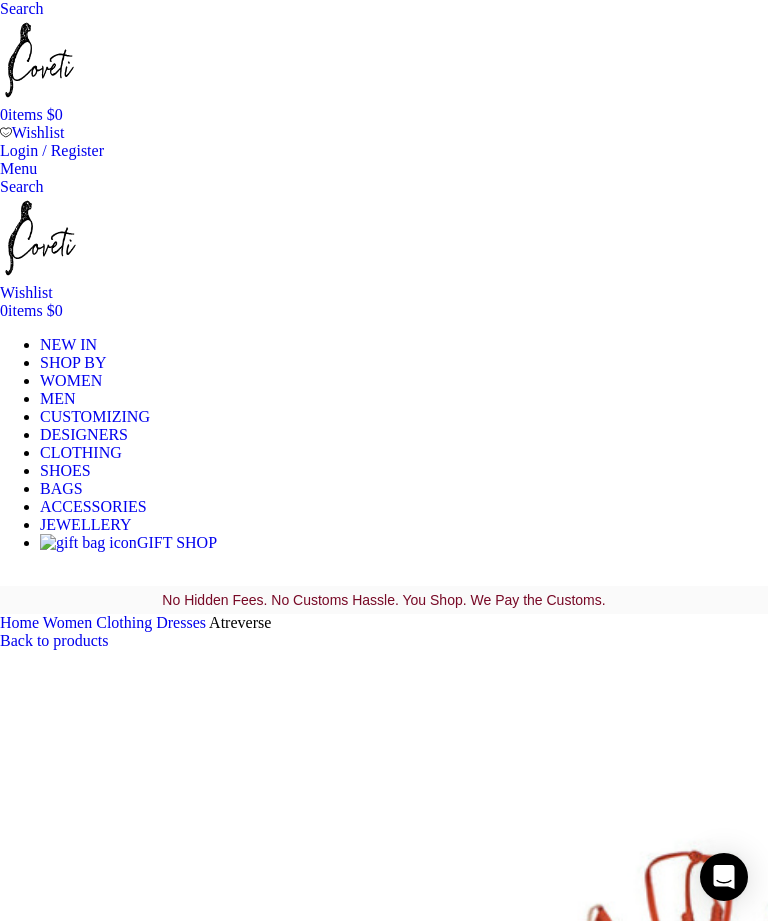 click at bounding box center [690, 1389] 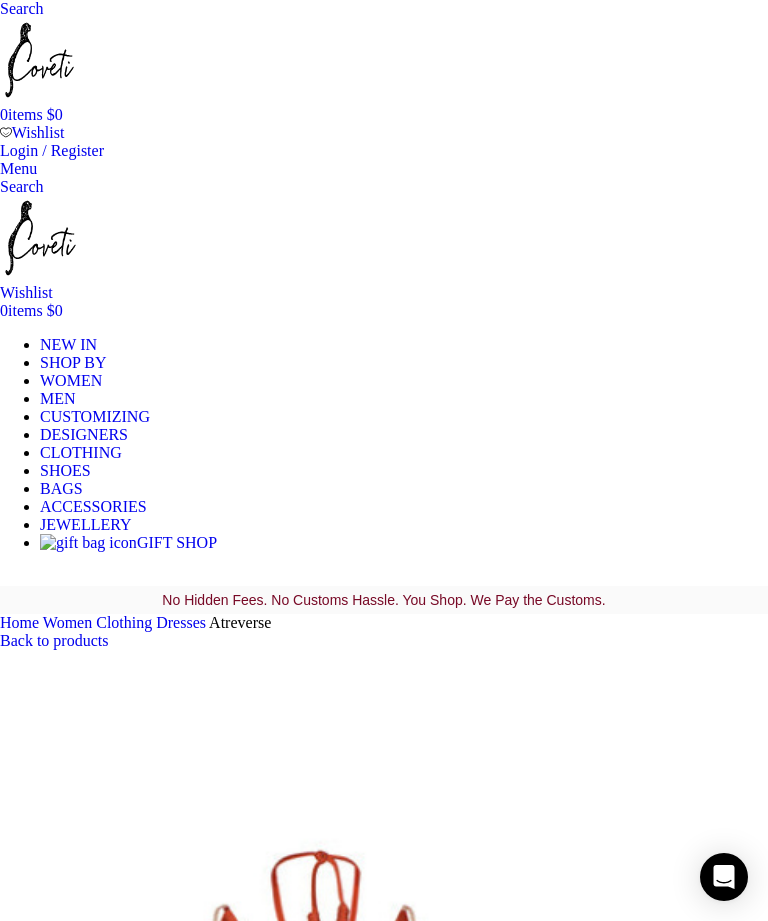 scroll, scrollTop: 0, scrollLeft: 4268, axis: horizontal 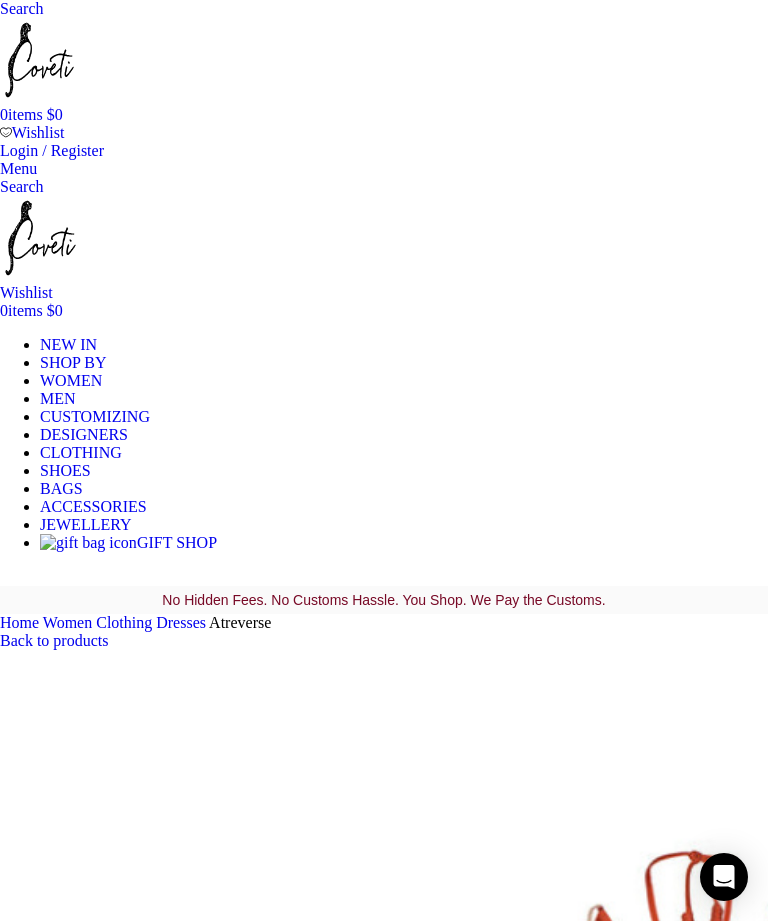 click on "Add to cart" at bounding box center [50, 1949] 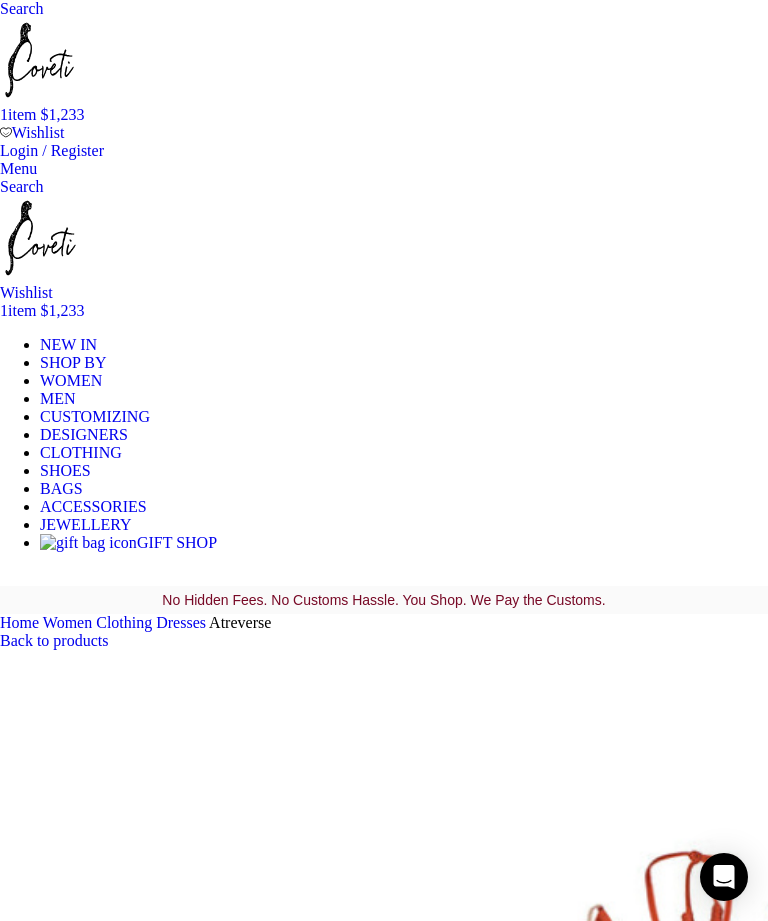 scroll, scrollTop: 0, scrollLeft: 5432, axis: horizontal 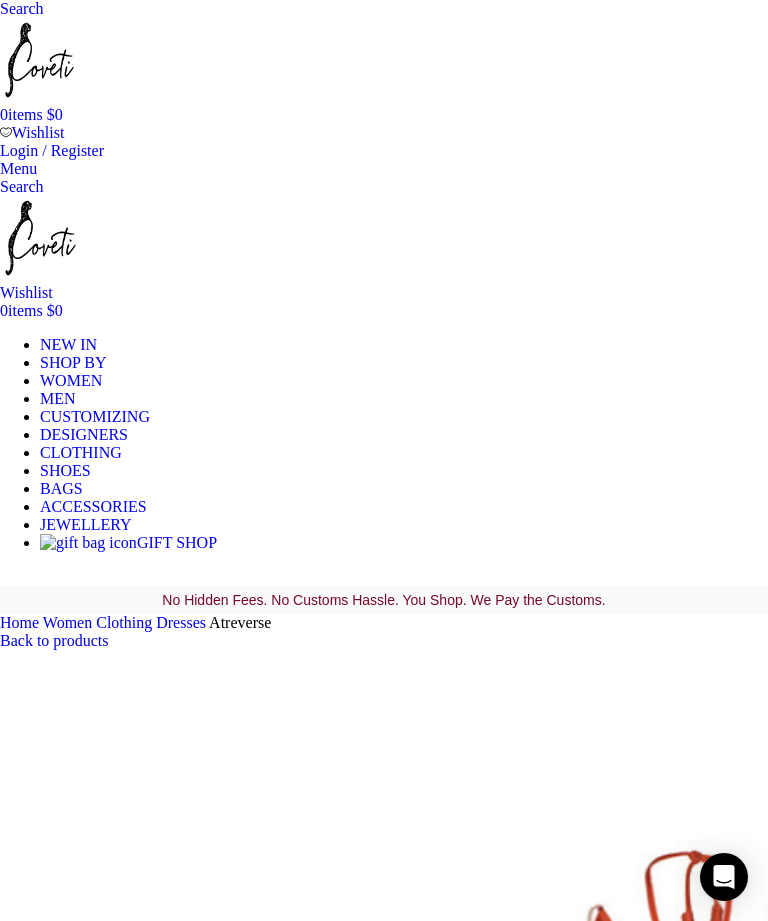 click on "Close" at bounding box center (16, 13123) 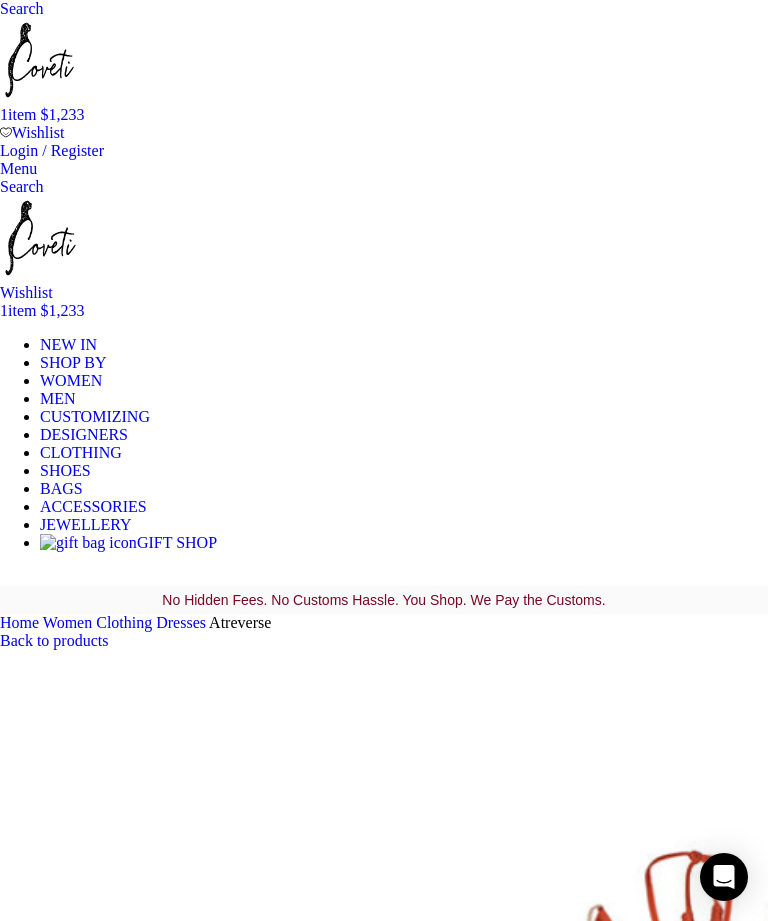 click on "Close" at bounding box center [16, 13123] 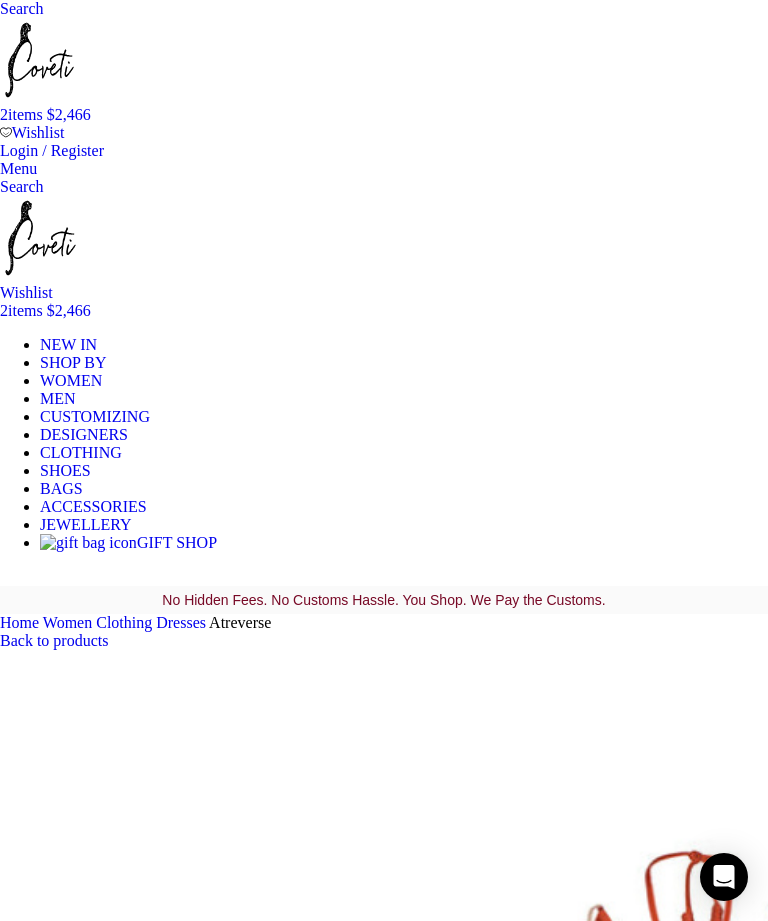 scroll, scrollTop: 0, scrollLeft: 3104, axis: horizontal 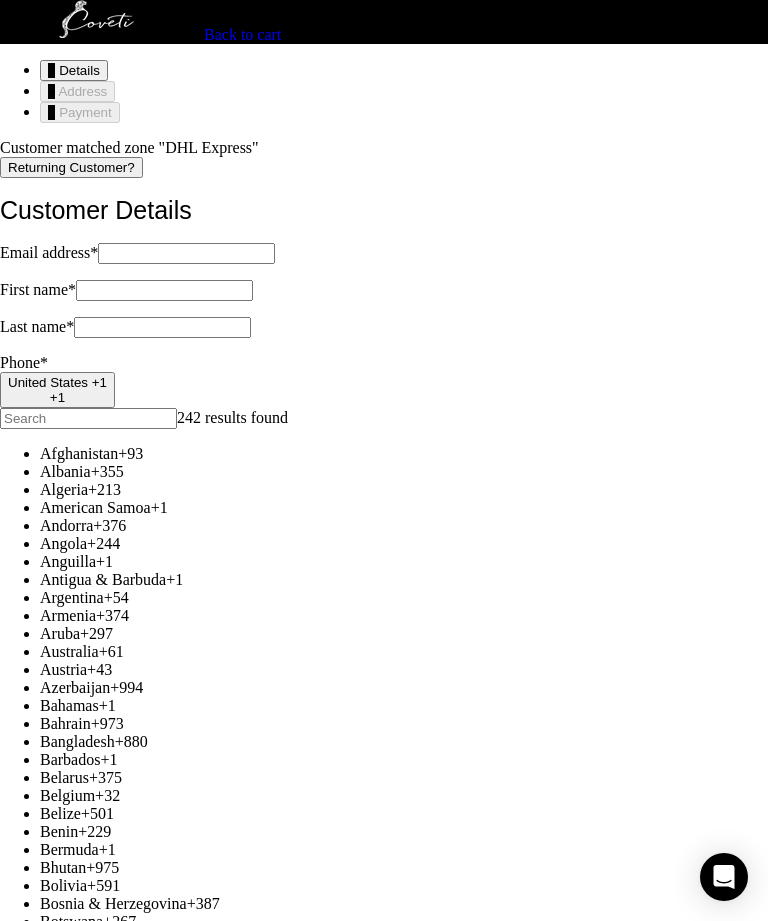 click 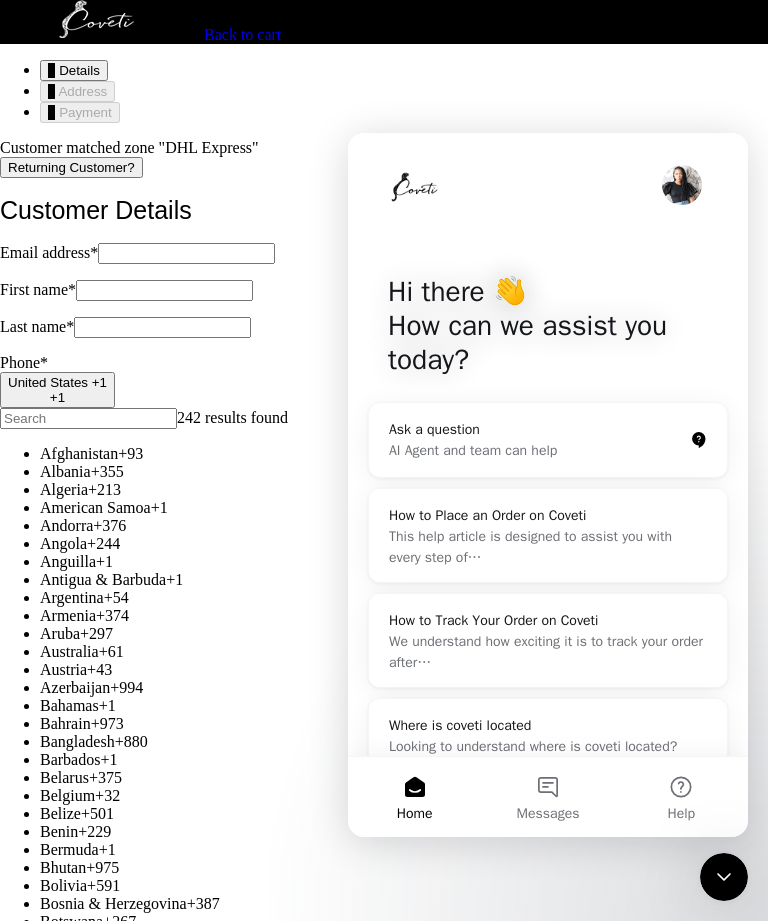 scroll, scrollTop: 0, scrollLeft: 0, axis: both 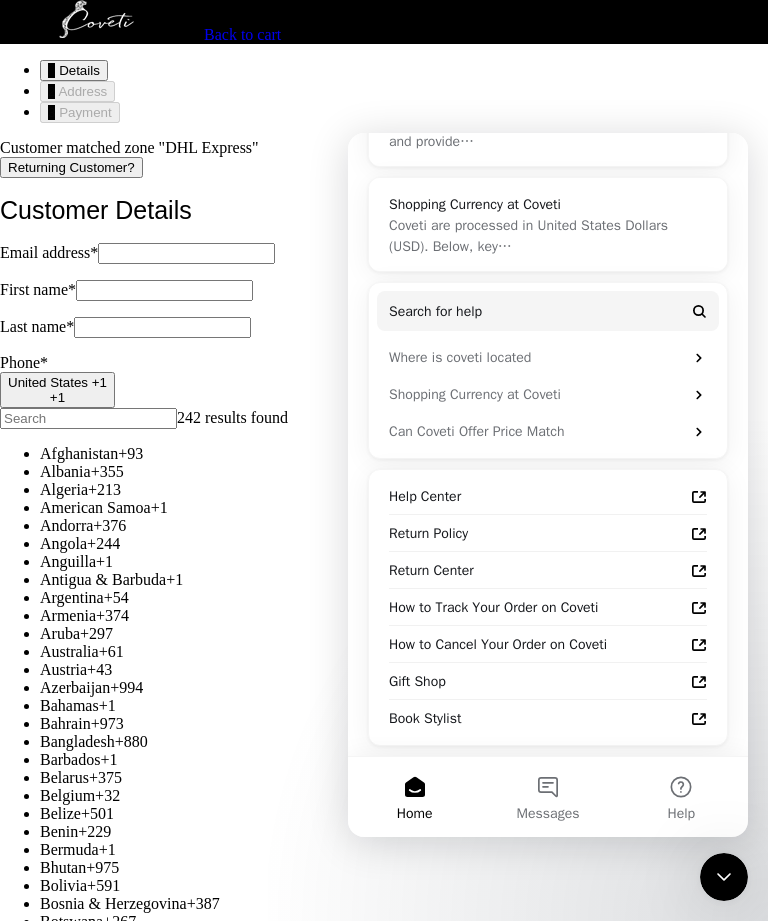 click on "Where is coveti located" at bounding box center [548, 357] 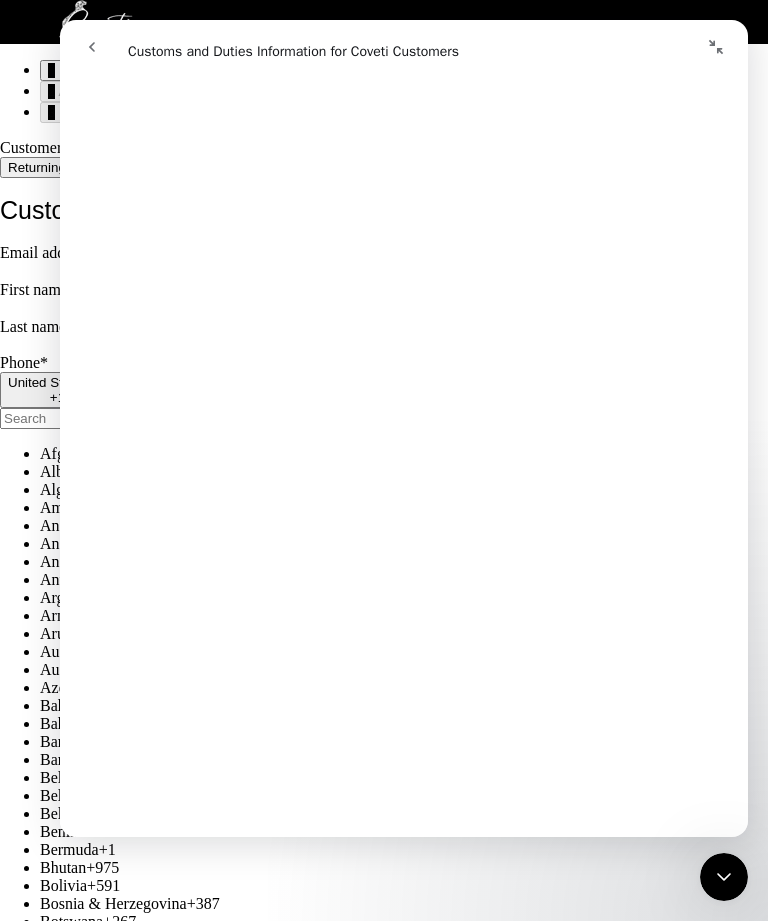 scroll, scrollTop: 400, scrollLeft: 0, axis: vertical 